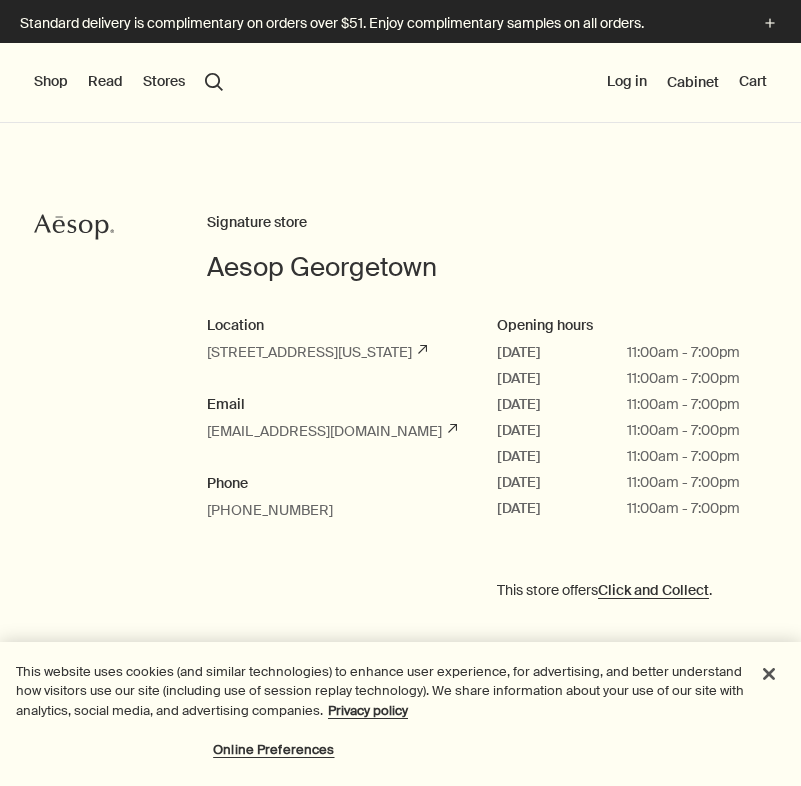 scroll, scrollTop: 0, scrollLeft: 0, axis: both 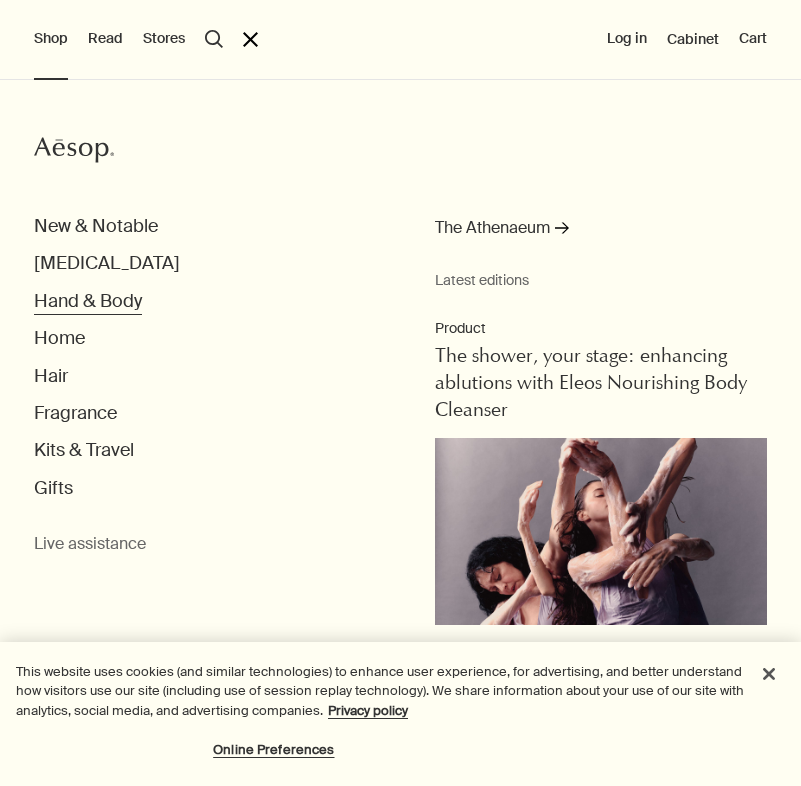 click on "Hand & Body" at bounding box center [88, 301] 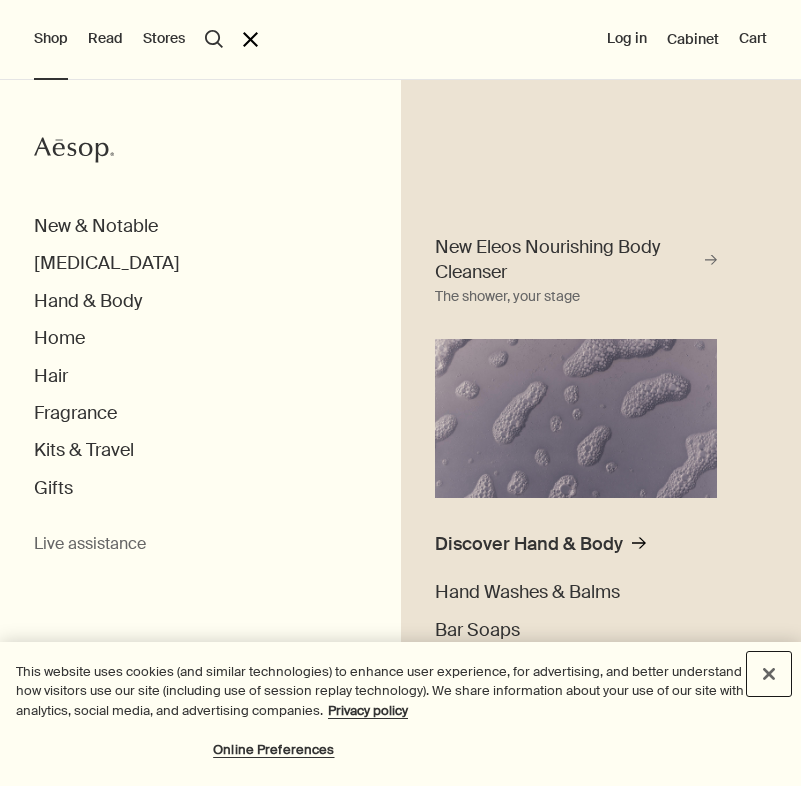 click at bounding box center (769, 674) 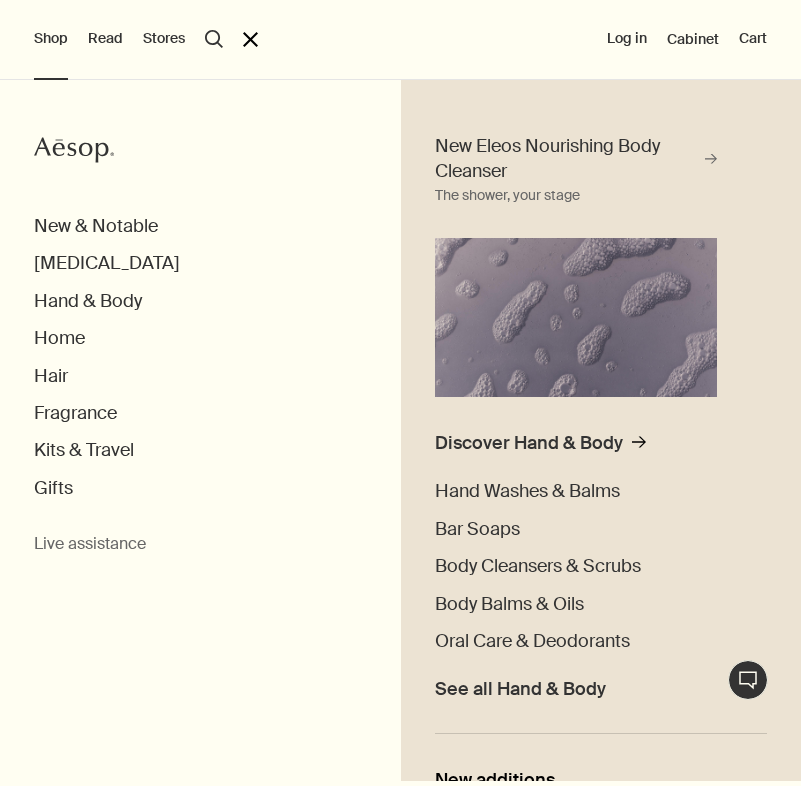 scroll, scrollTop: 109, scrollLeft: 0, axis: vertical 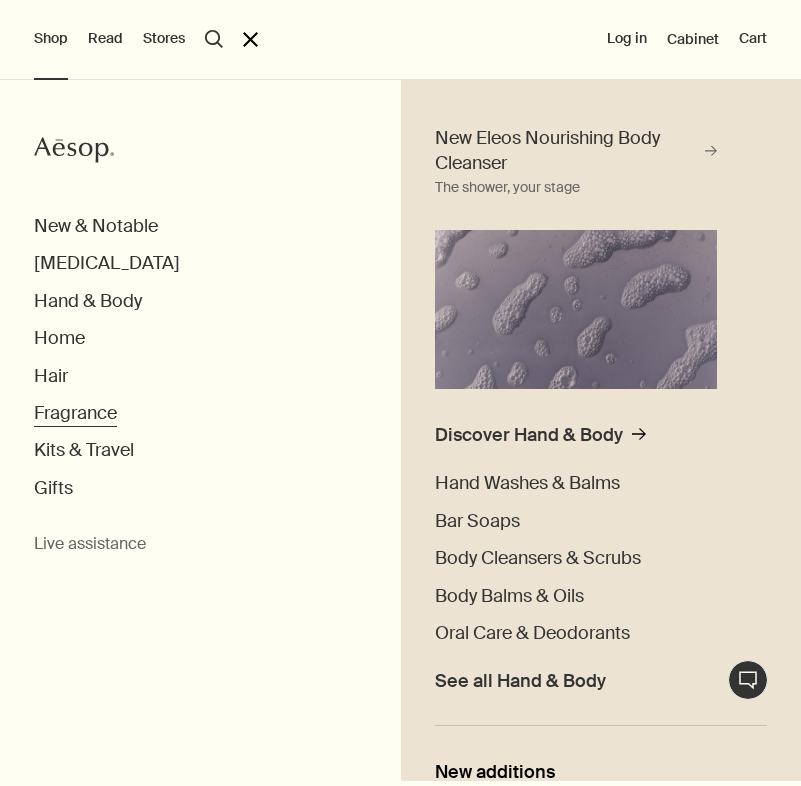 click on "Fragrance" at bounding box center (75, 413) 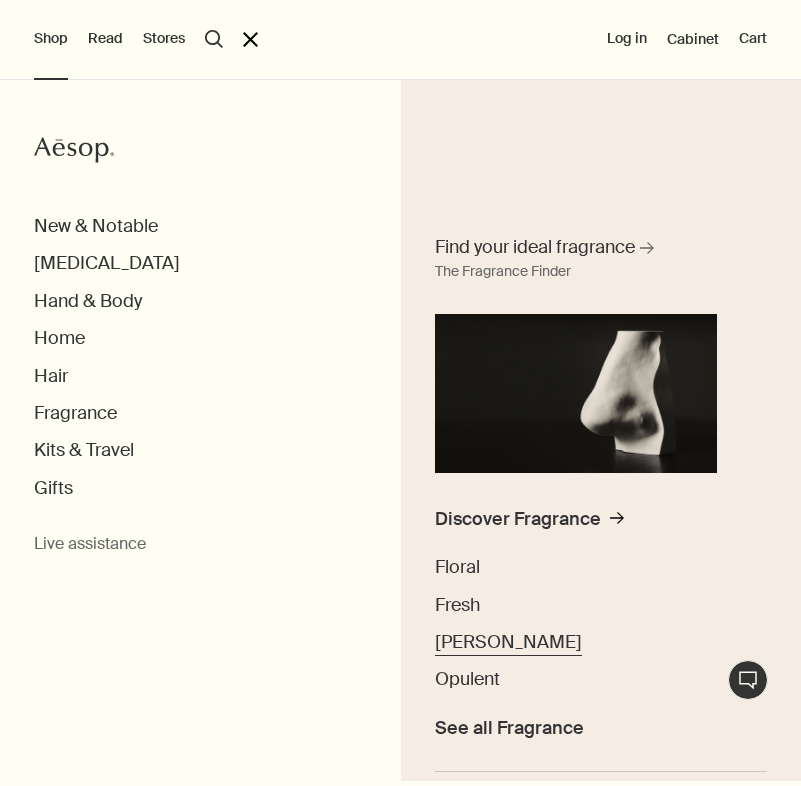 click on "Woody" at bounding box center [508, 642] 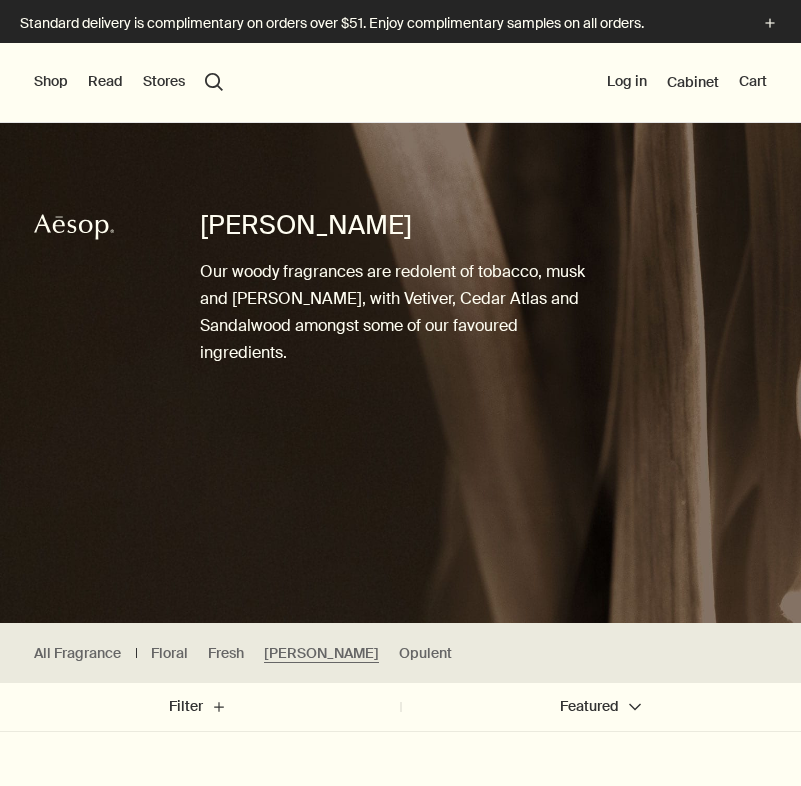 scroll, scrollTop: 0, scrollLeft: 0, axis: both 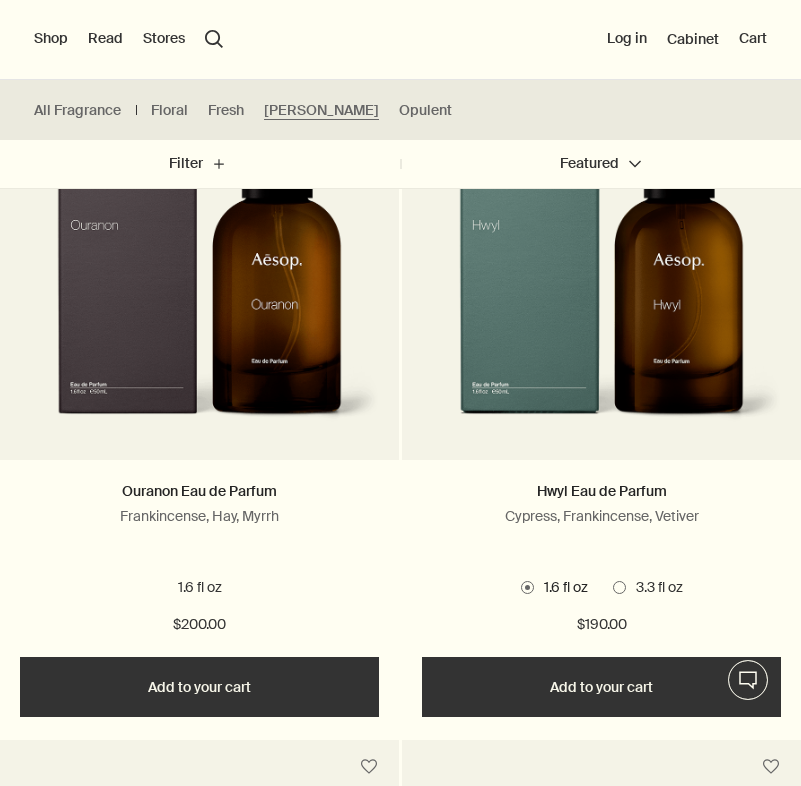 click on "Shop" at bounding box center (51, 39) 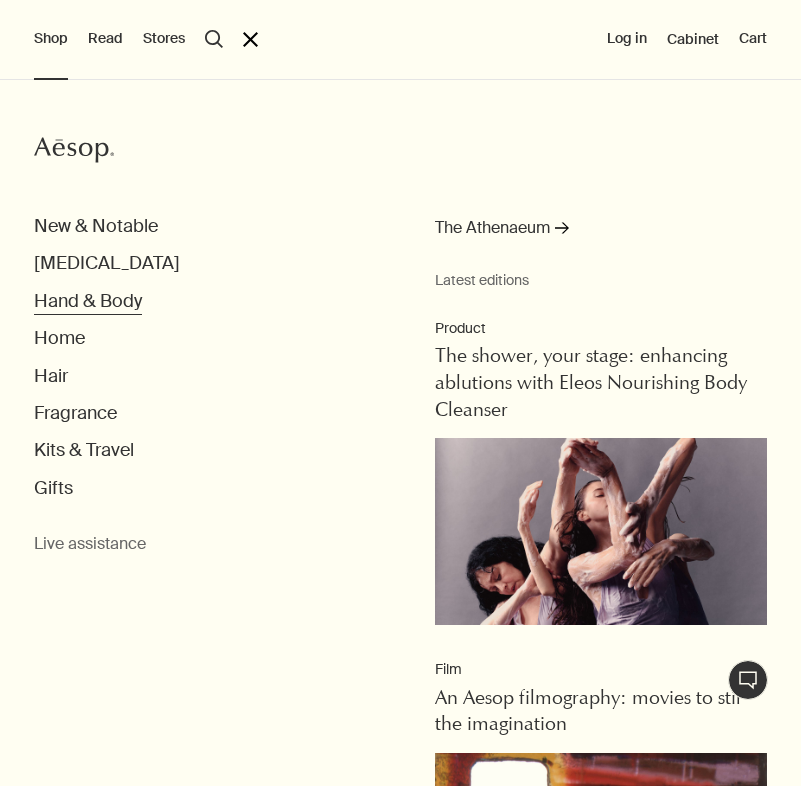 click on "Hand & Body" at bounding box center (88, 301) 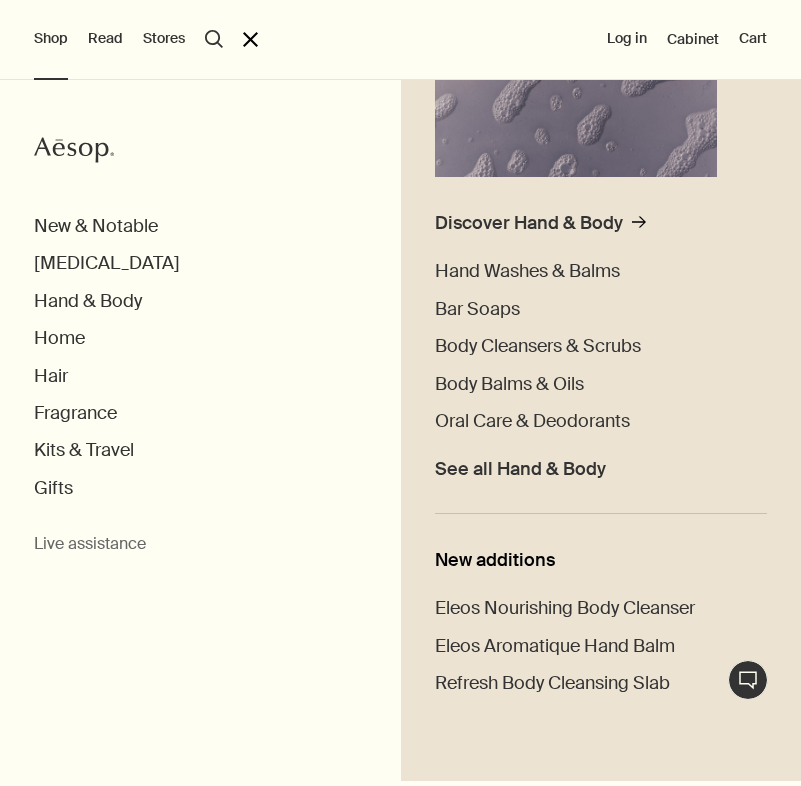 scroll, scrollTop: 285, scrollLeft: 0, axis: vertical 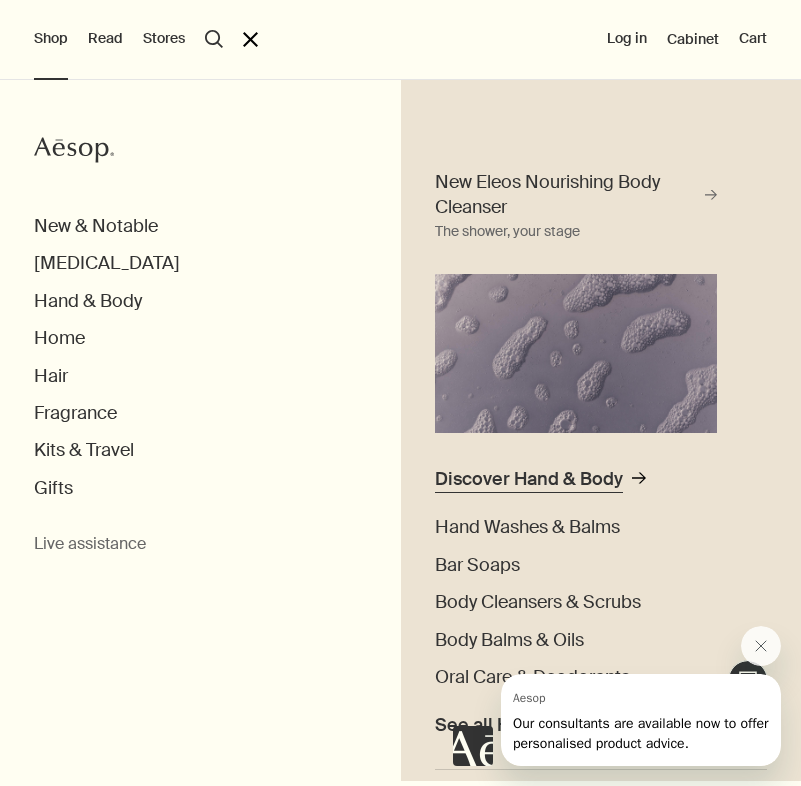 click on "Discover Hand & Body" at bounding box center [529, 479] 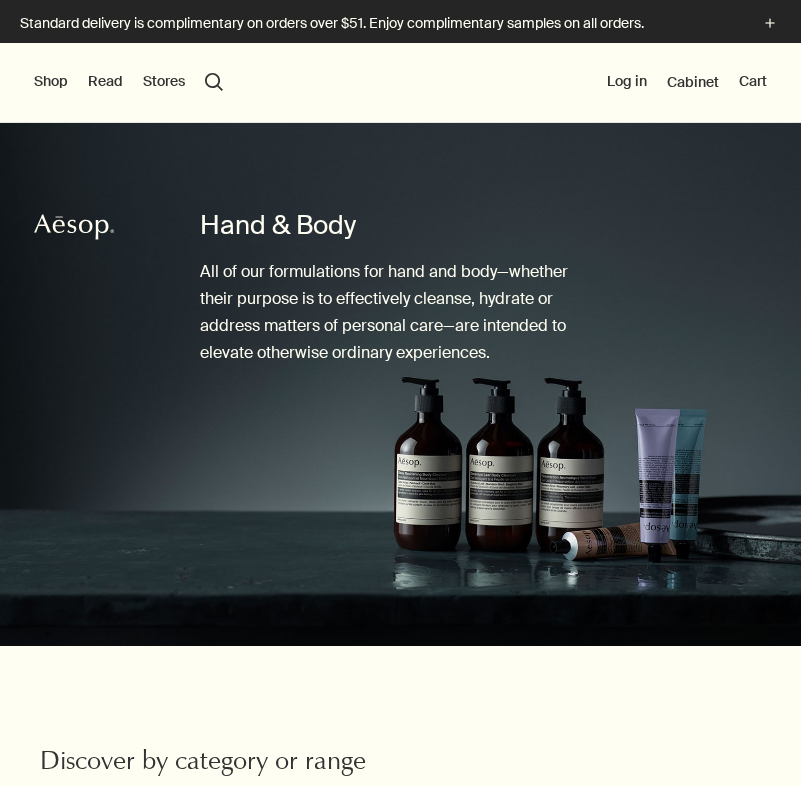 scroll, scrollTop: 0, scrollLeft: 0, axis: both 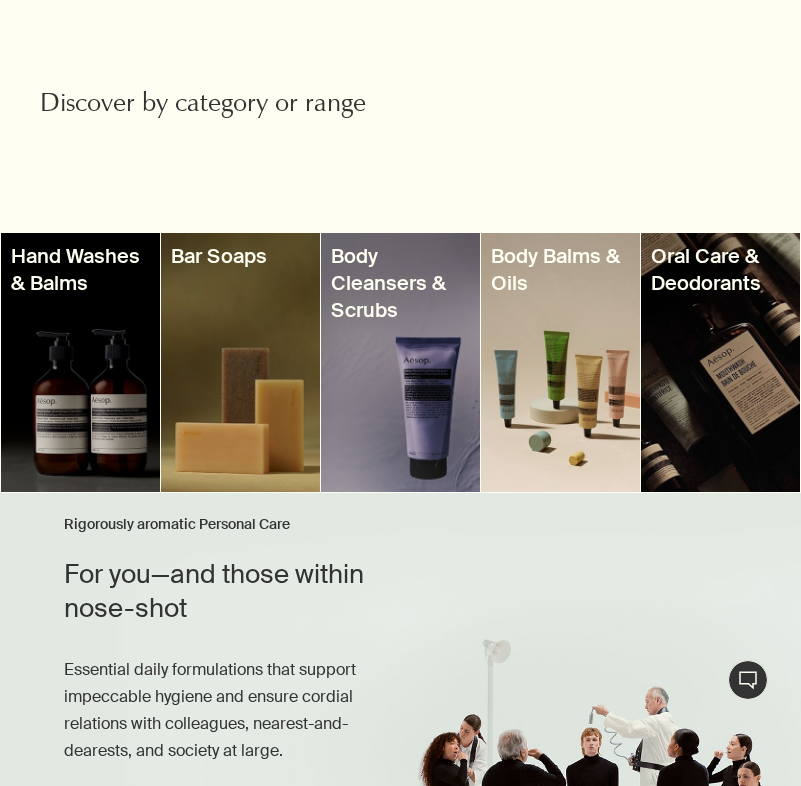 click at bounding box center (560, 362) 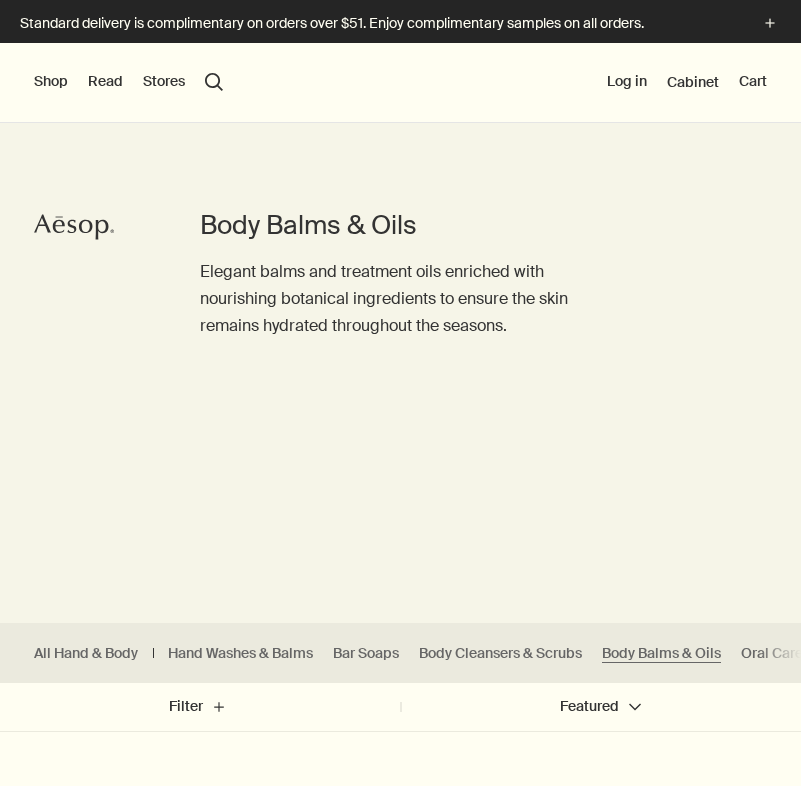 scroll, scrollTop: 0, scrollLeft: 0, axis: both 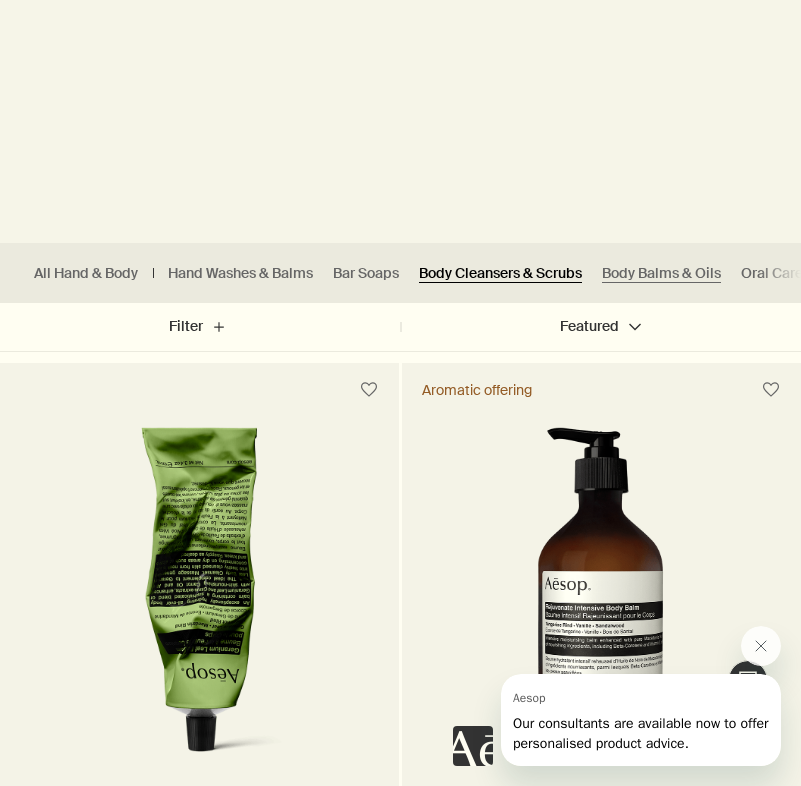 click on "Body Cleansers & Scrubs" at bounding box center (500, 273) 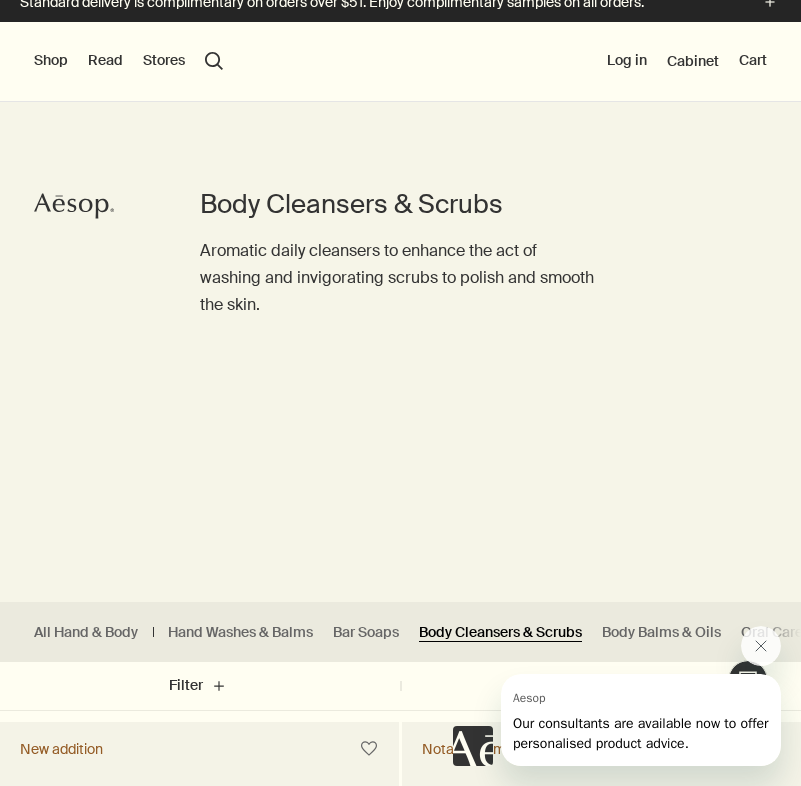scroll, scrollTop: 0, scrollLeft: 0, axis: both 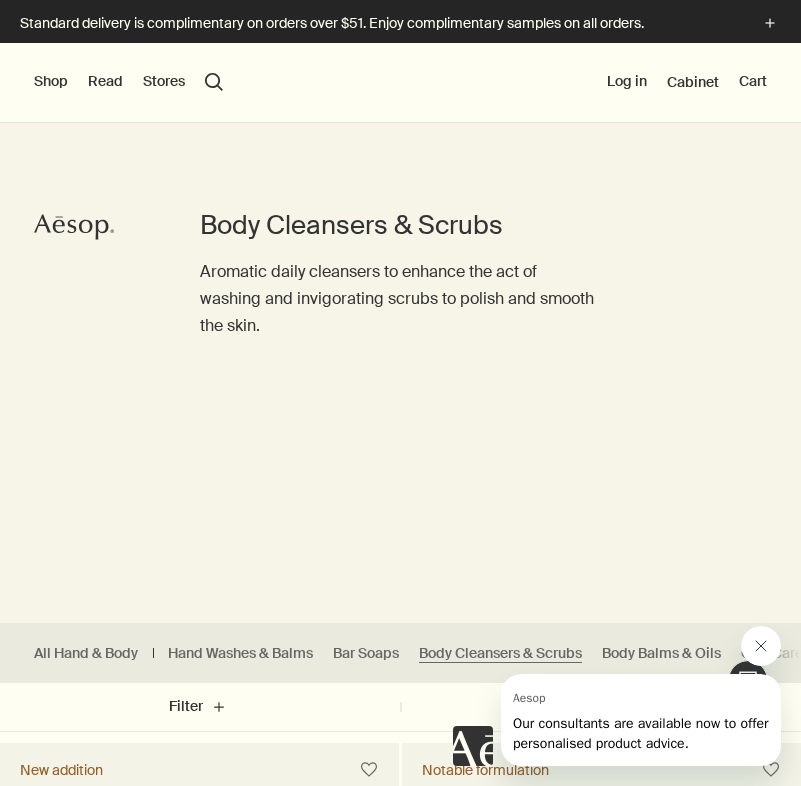 click 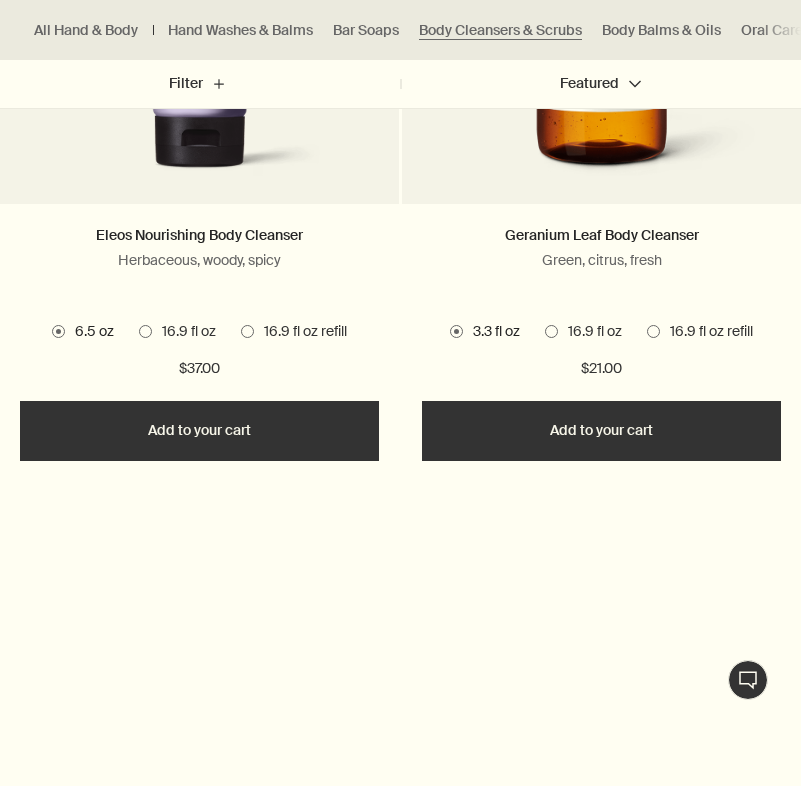 scroll, scrollTop: 1085, scrollLeft: 0, axis: vertical 